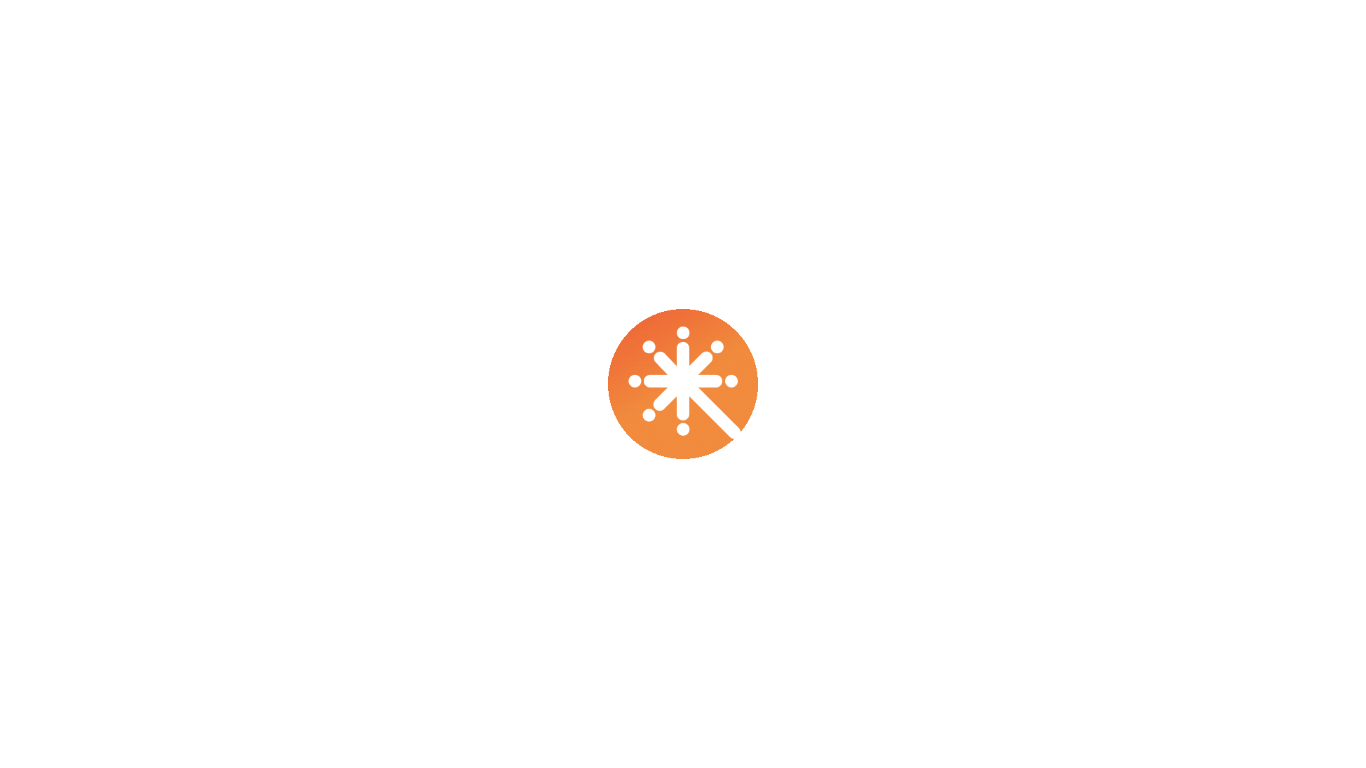 scroll, scrollTop: 0, scrollLeft: 0, axis: both 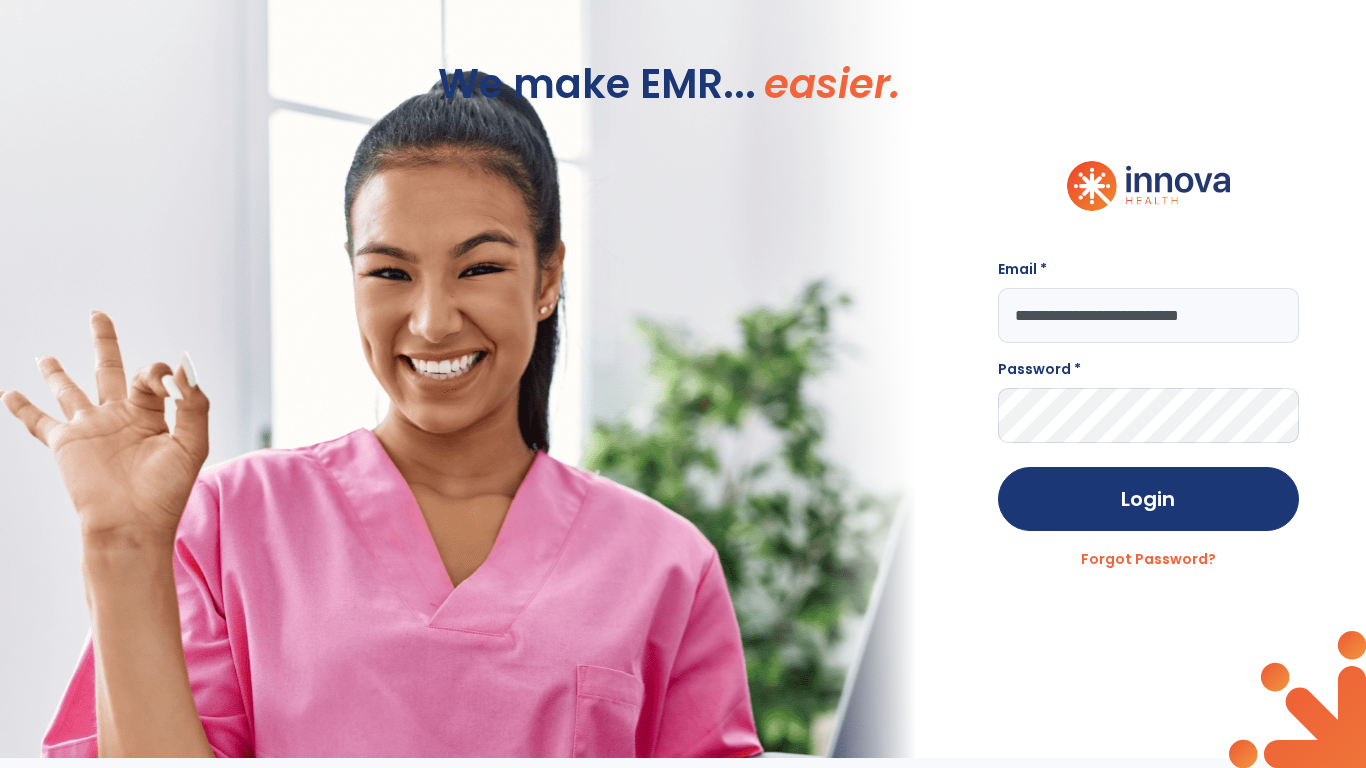 type on "**********" 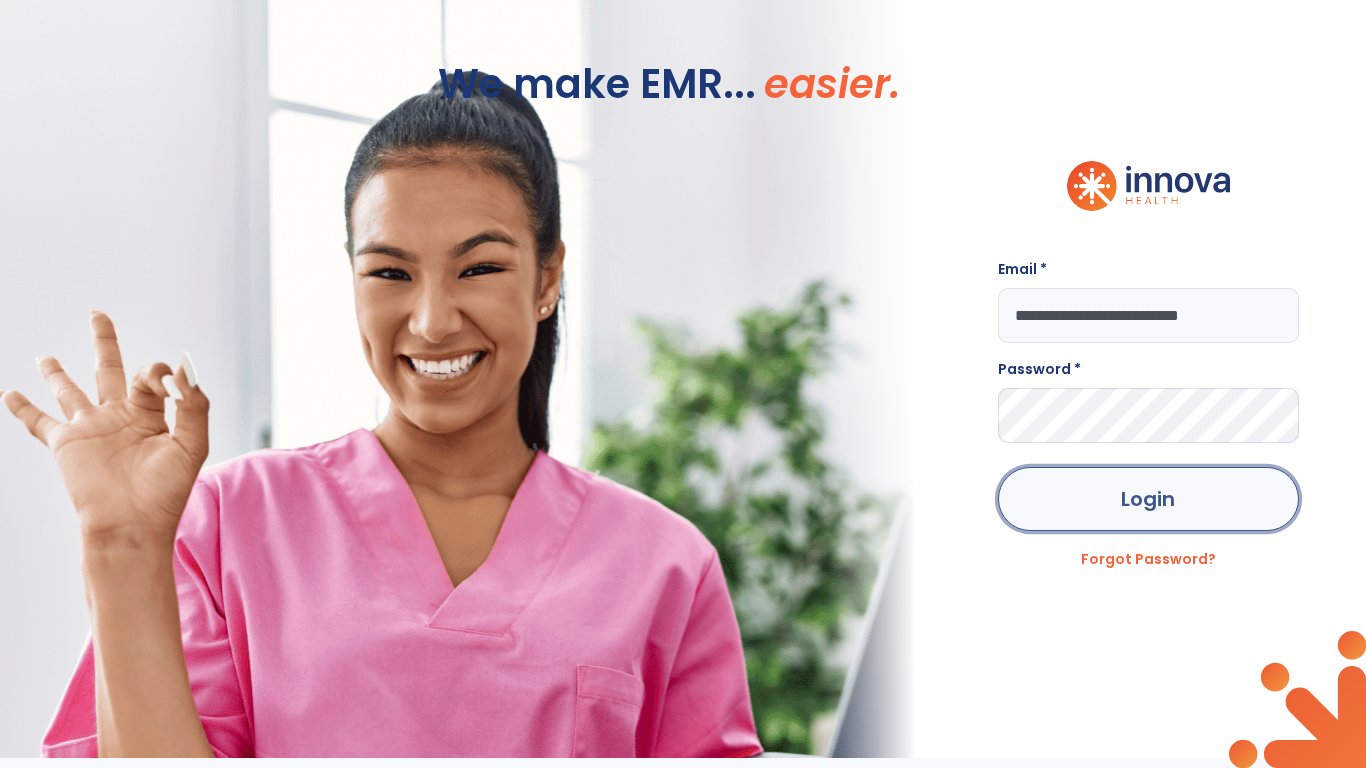click on "Login" 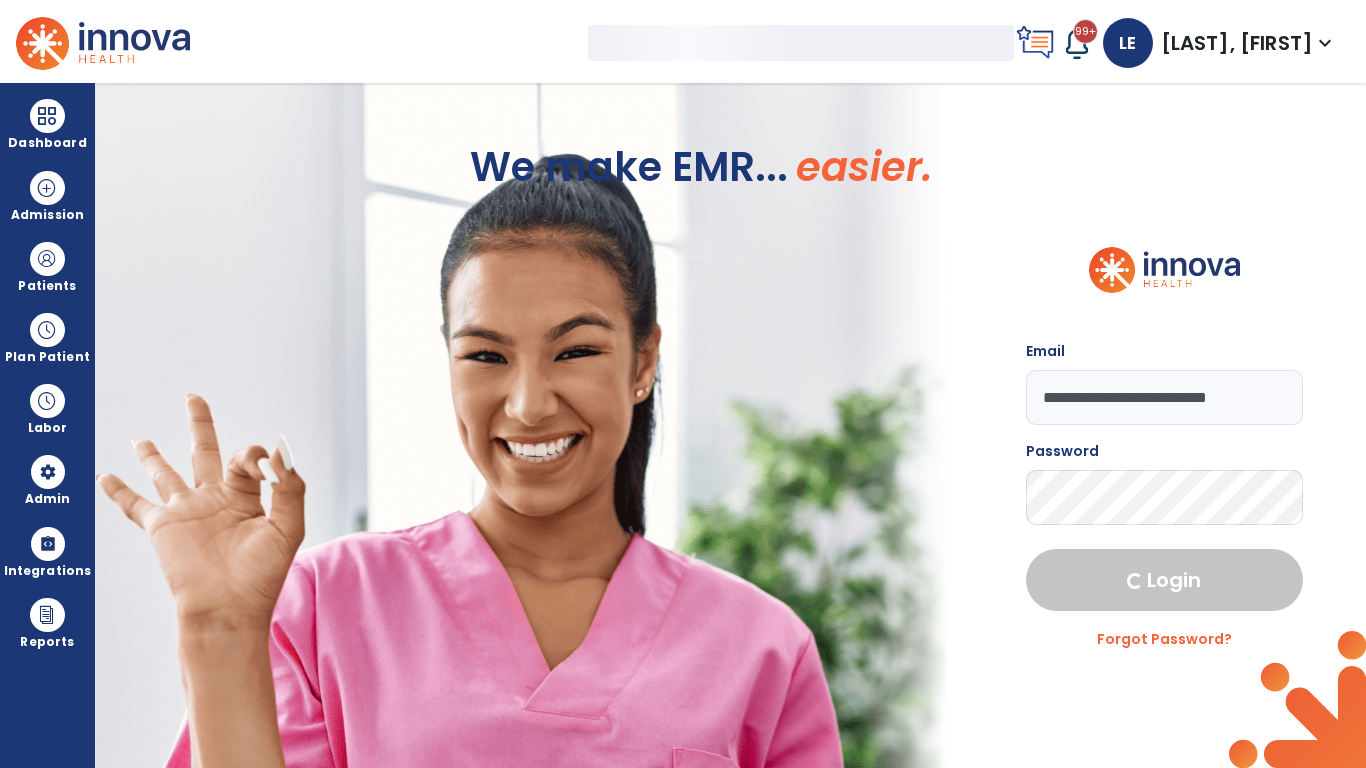 select on "***" 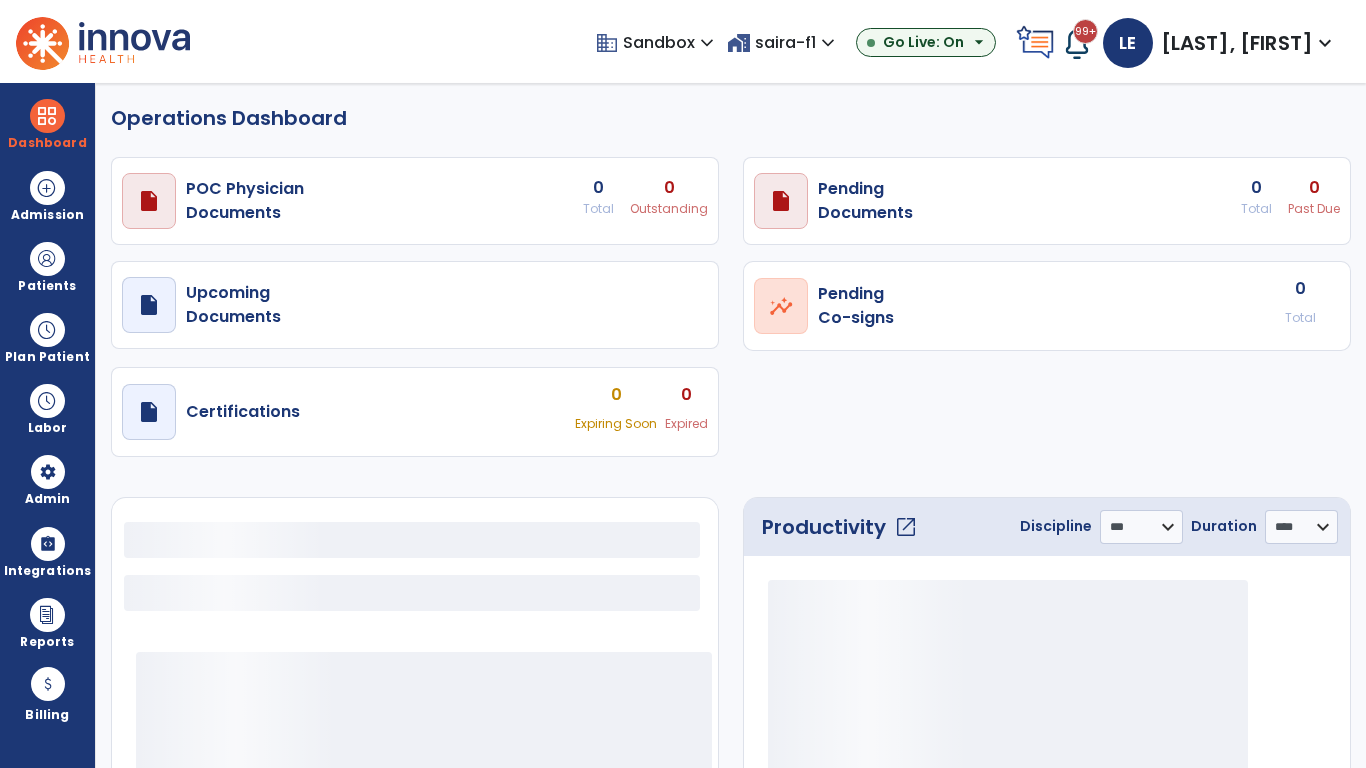 select on "***" 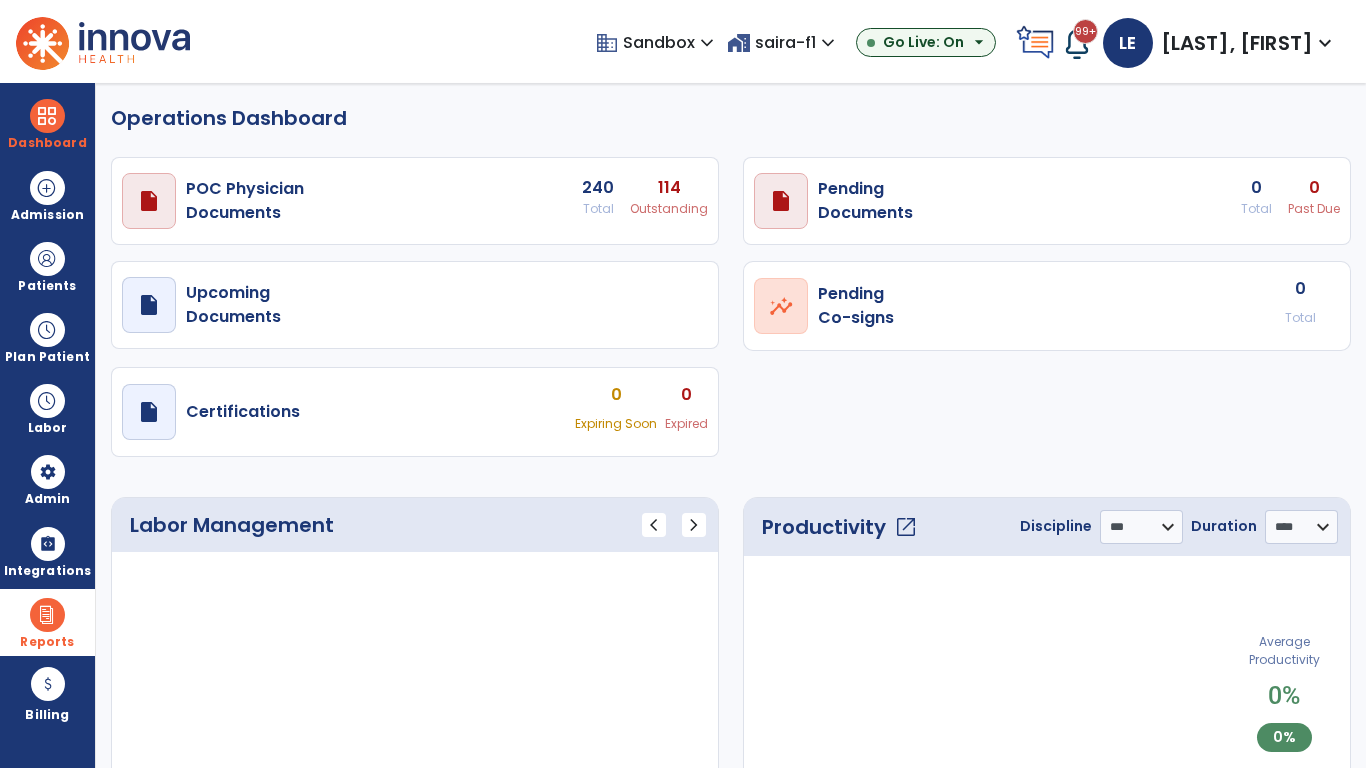 click at bounding box center (47, 615) 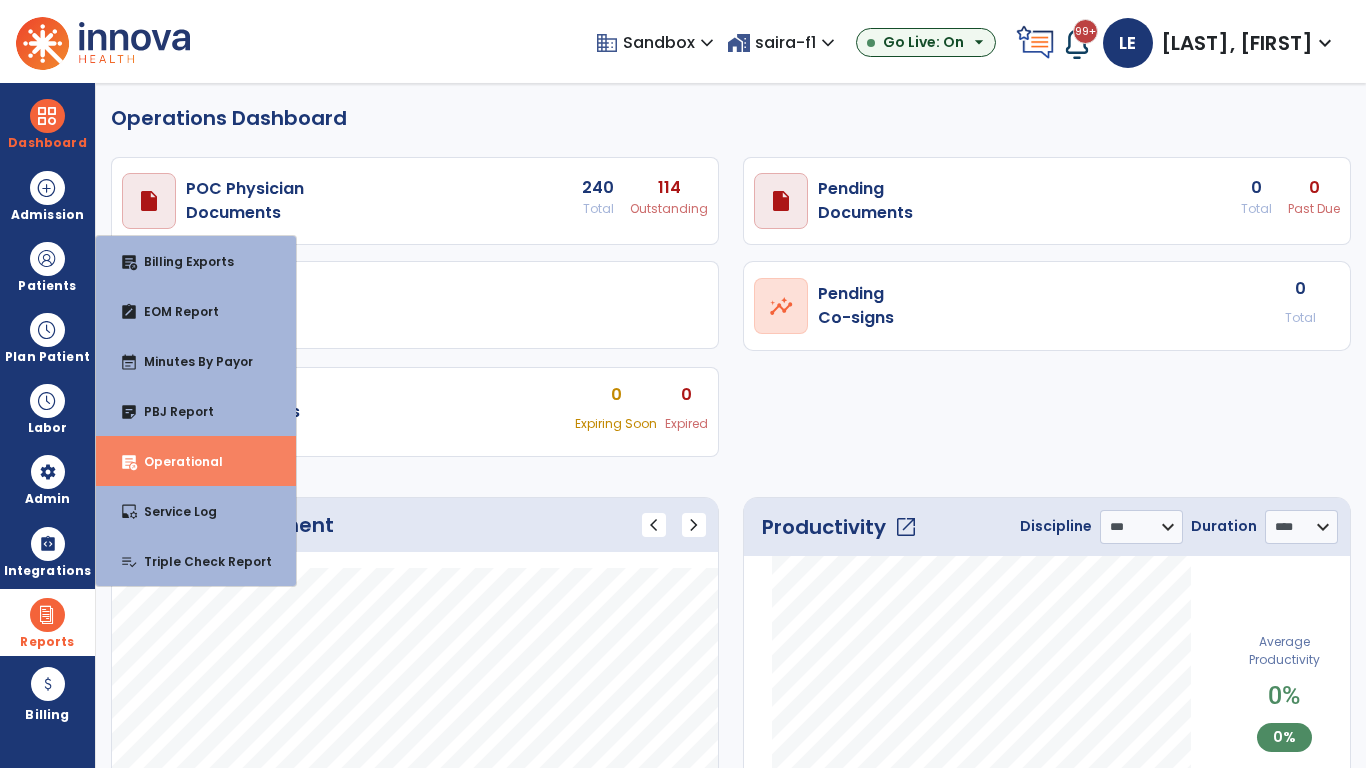 click on "Operational" at bounding box center (175, 461) 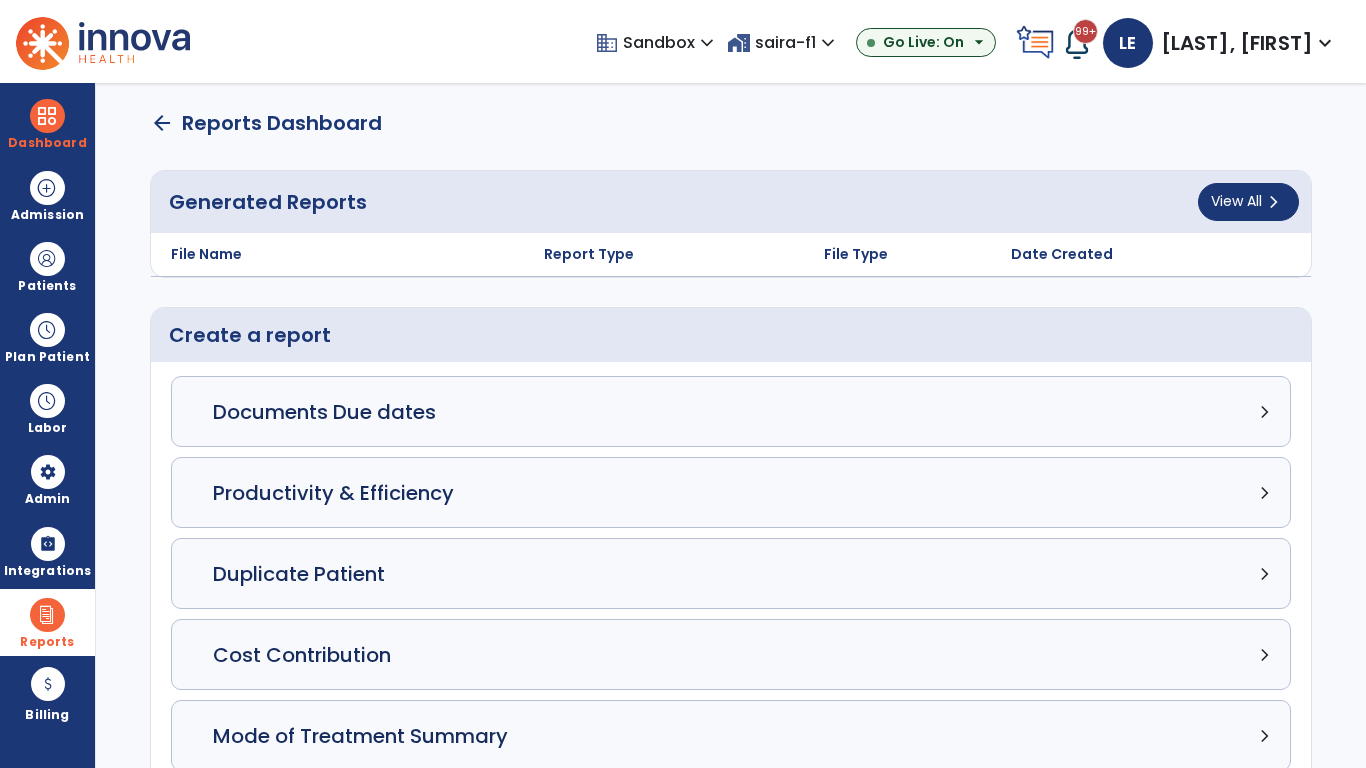 click on "Census Detail chevron_right" 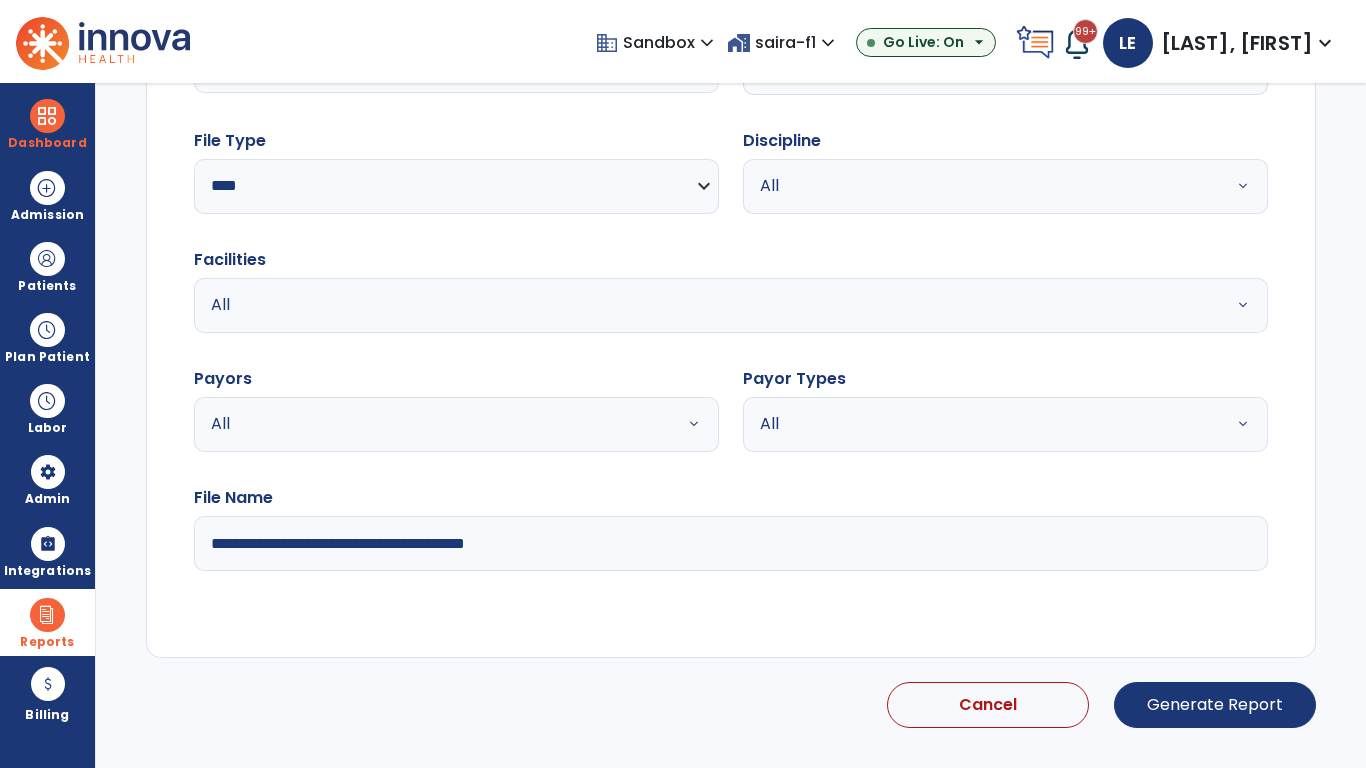 select on "*****" 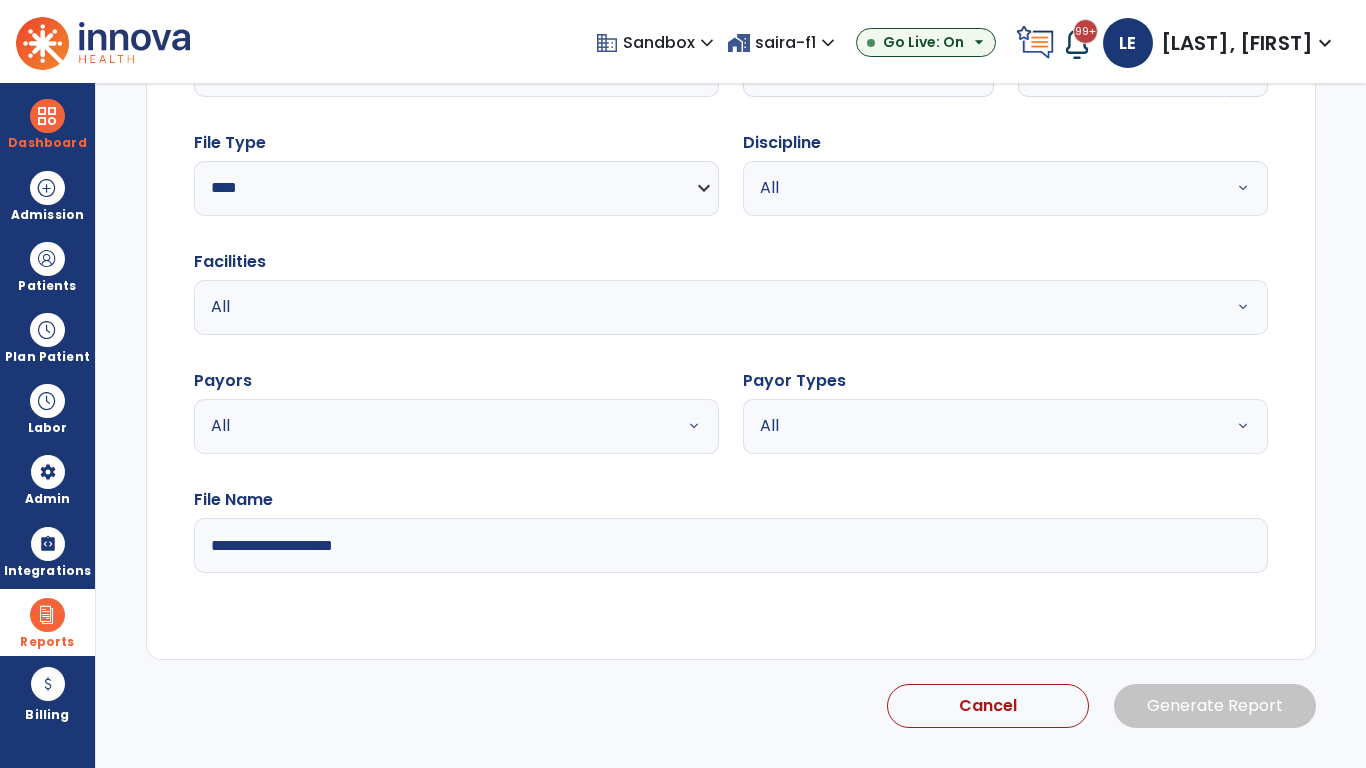 scroll, scrollTop: 192, scrollLeft: 0, axis: vertical 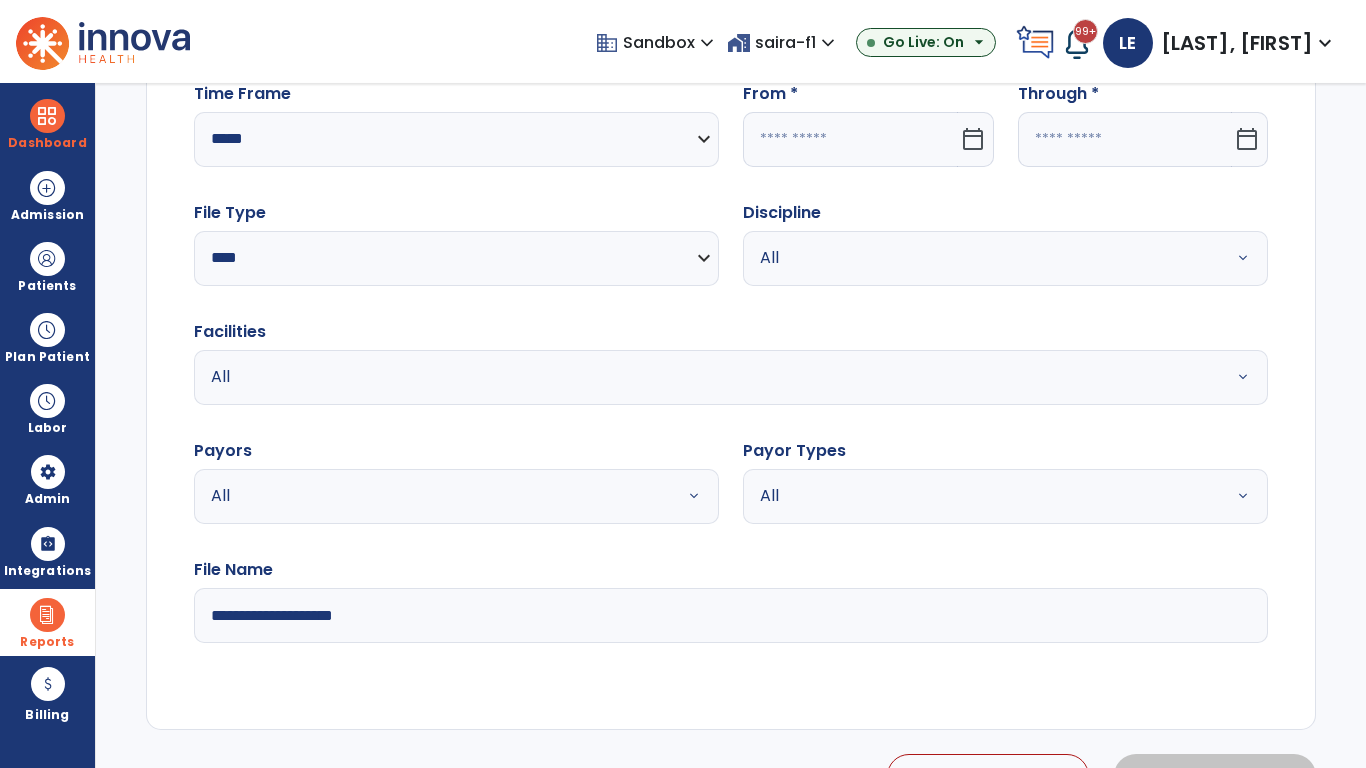 click 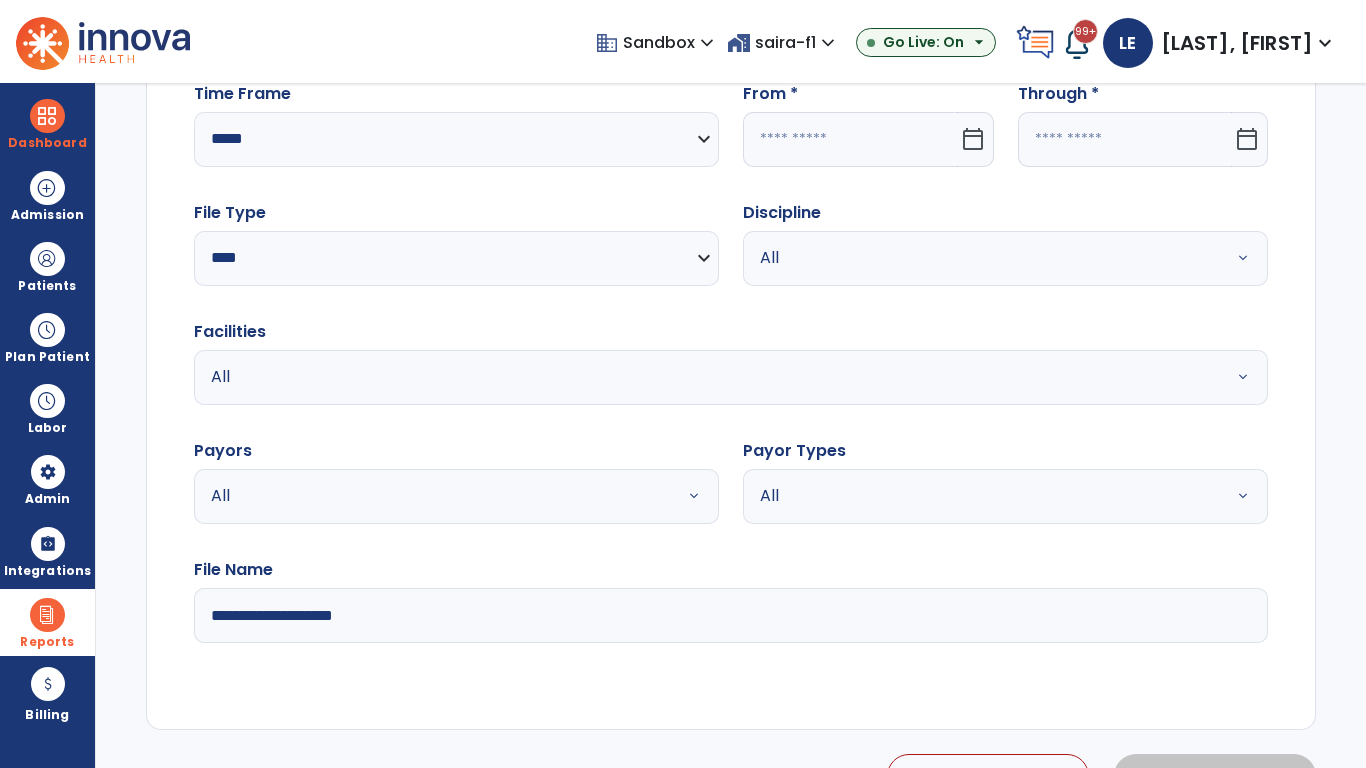 select on "*" 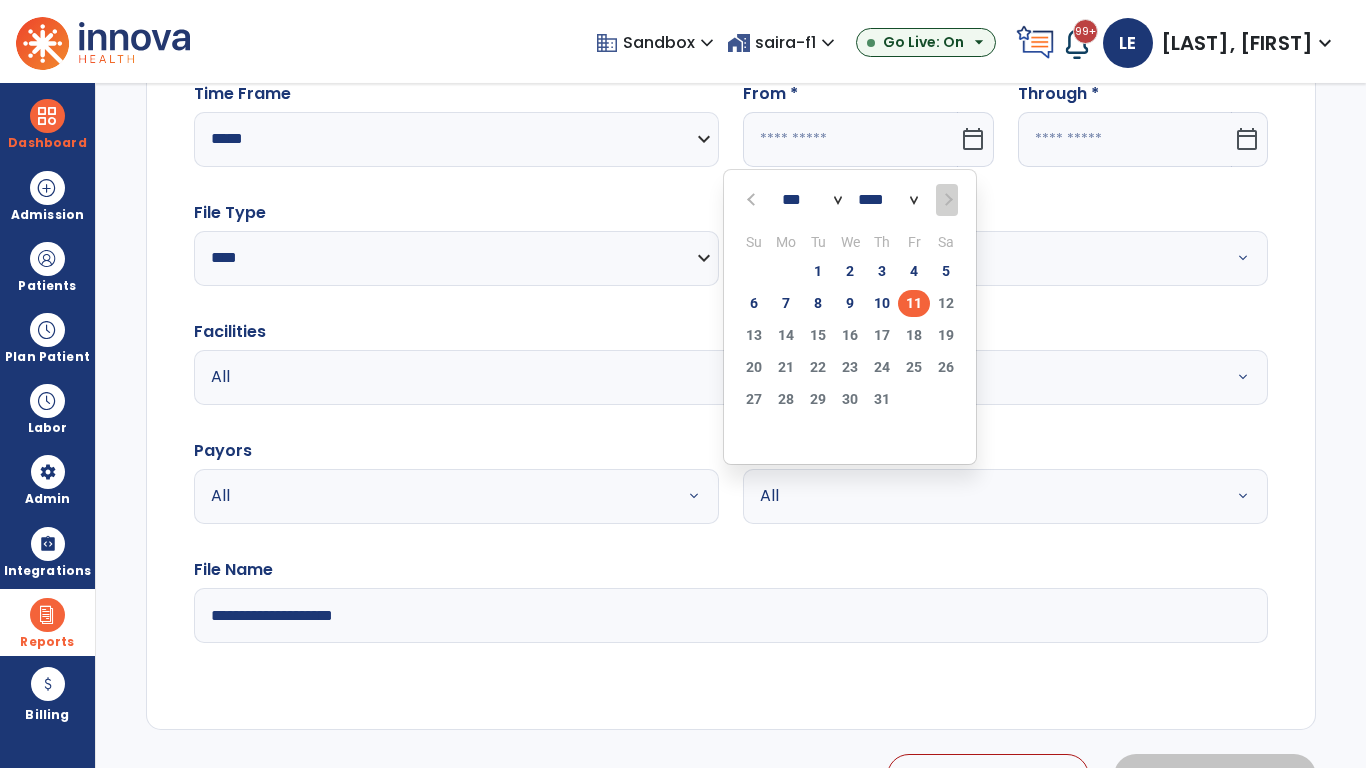 select on "****" 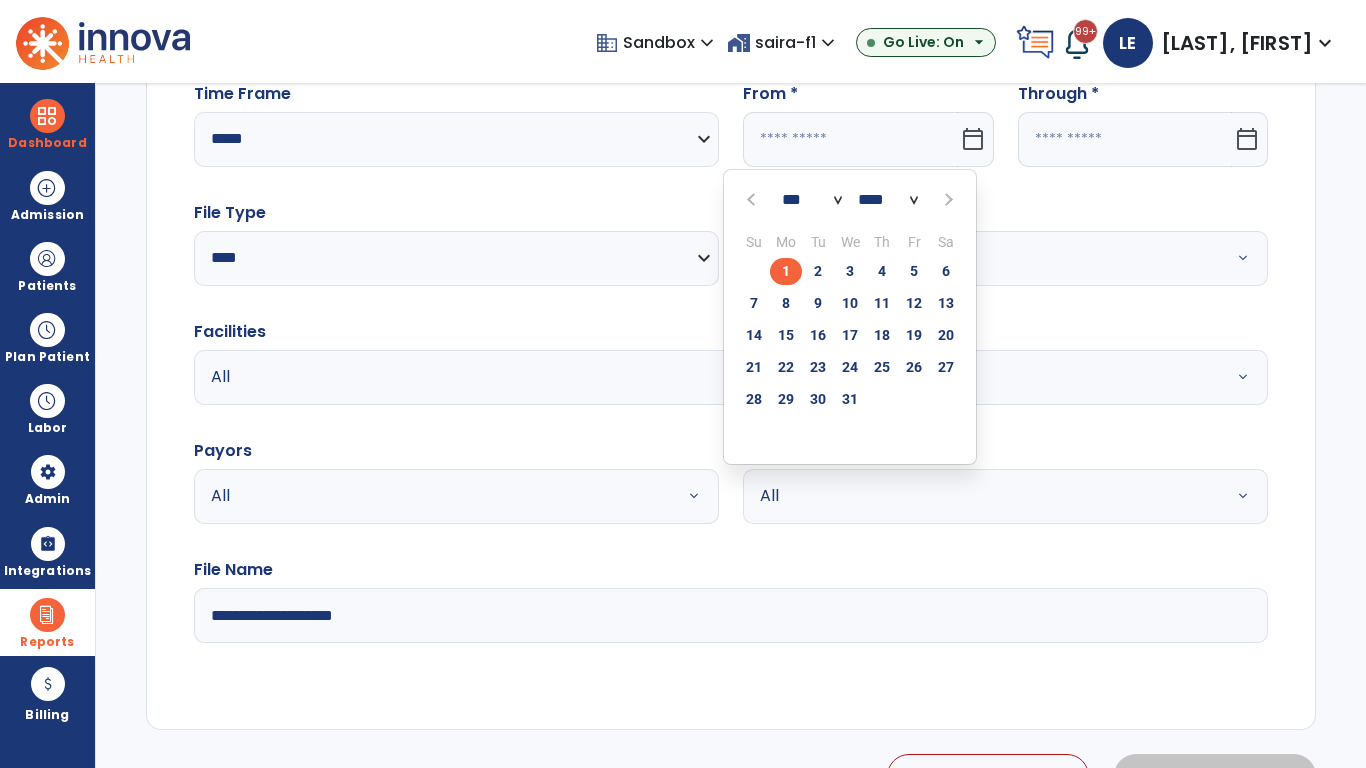 select on "**" 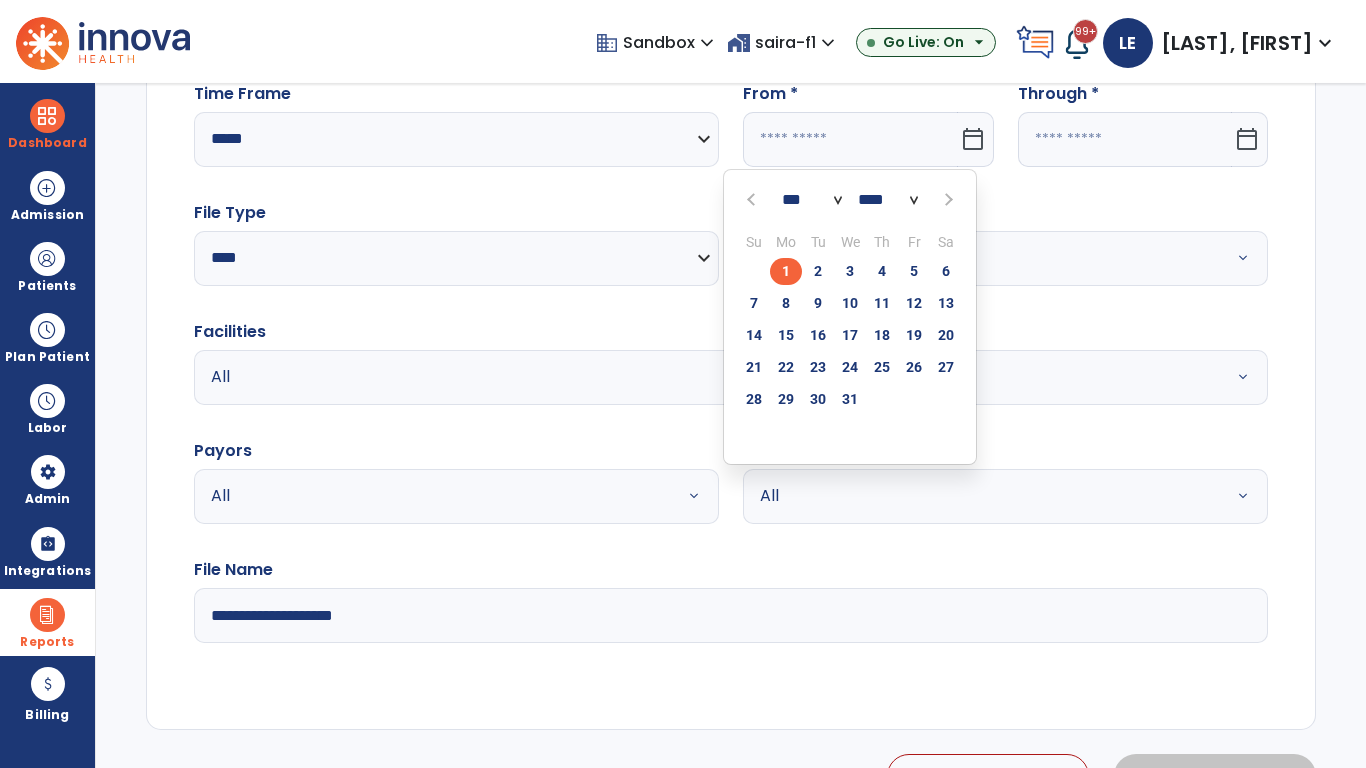 type on "**********" 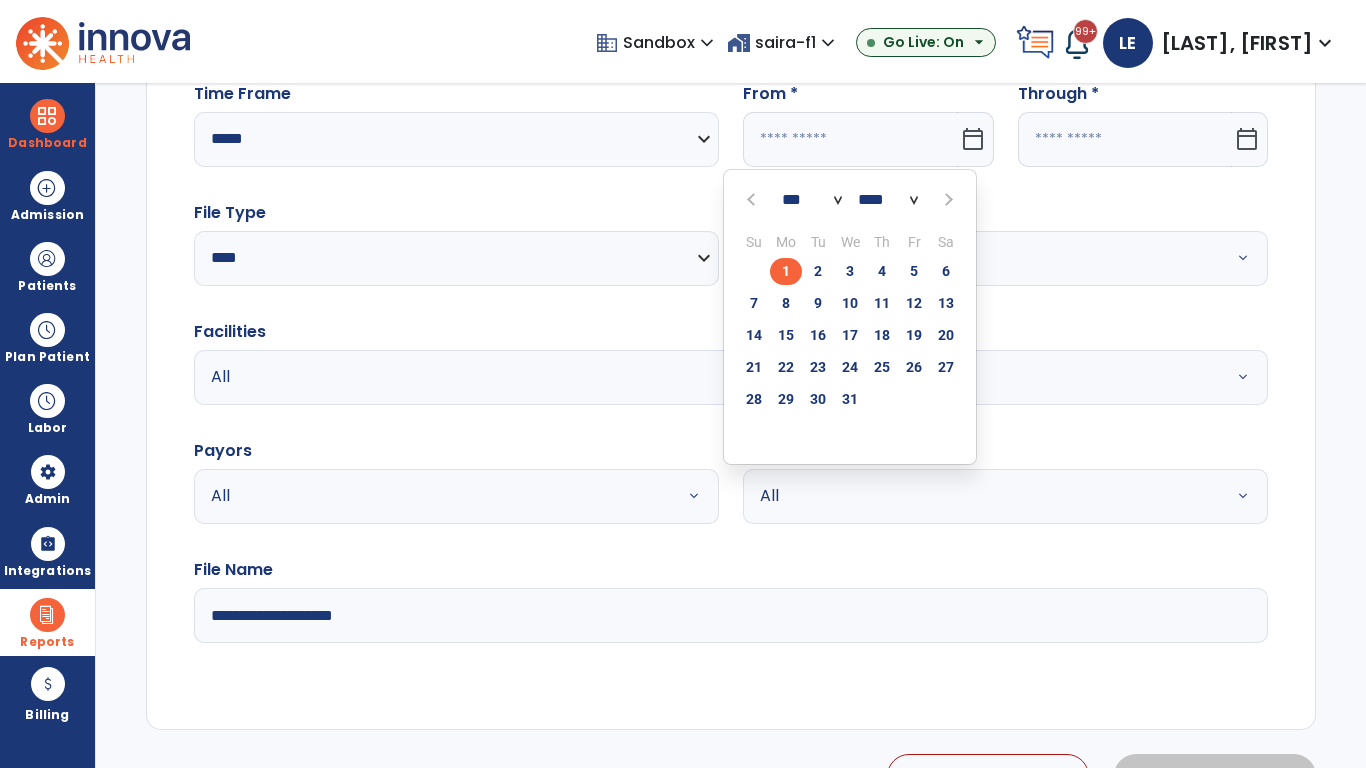 type on "*********" 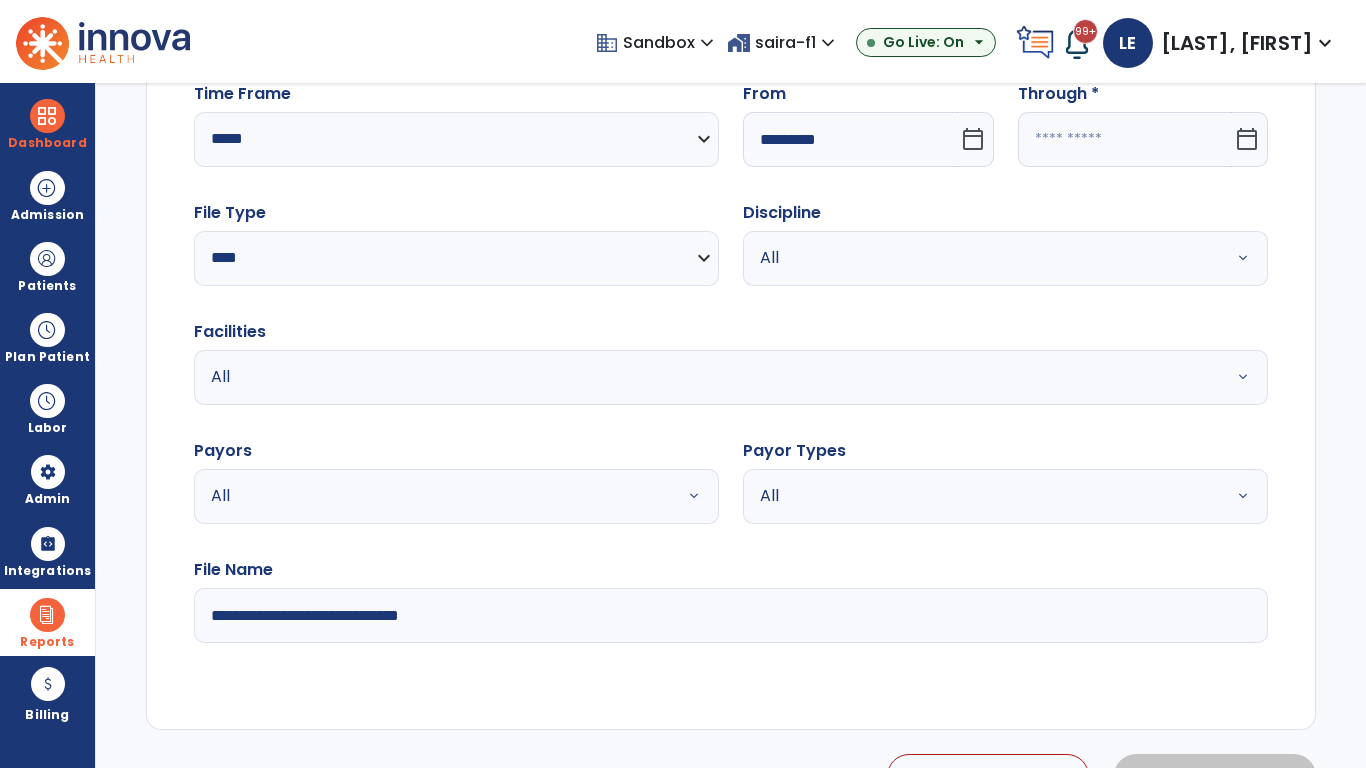 click 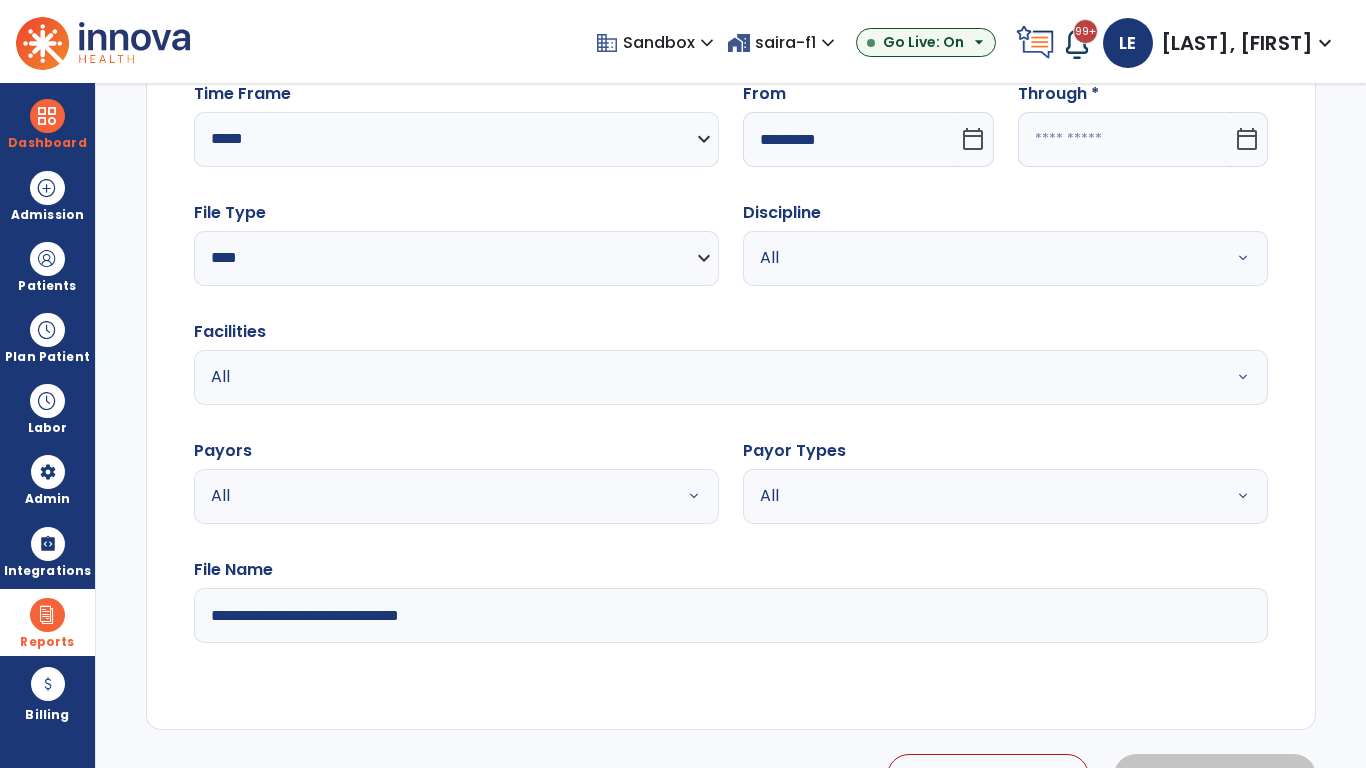 select on "*" 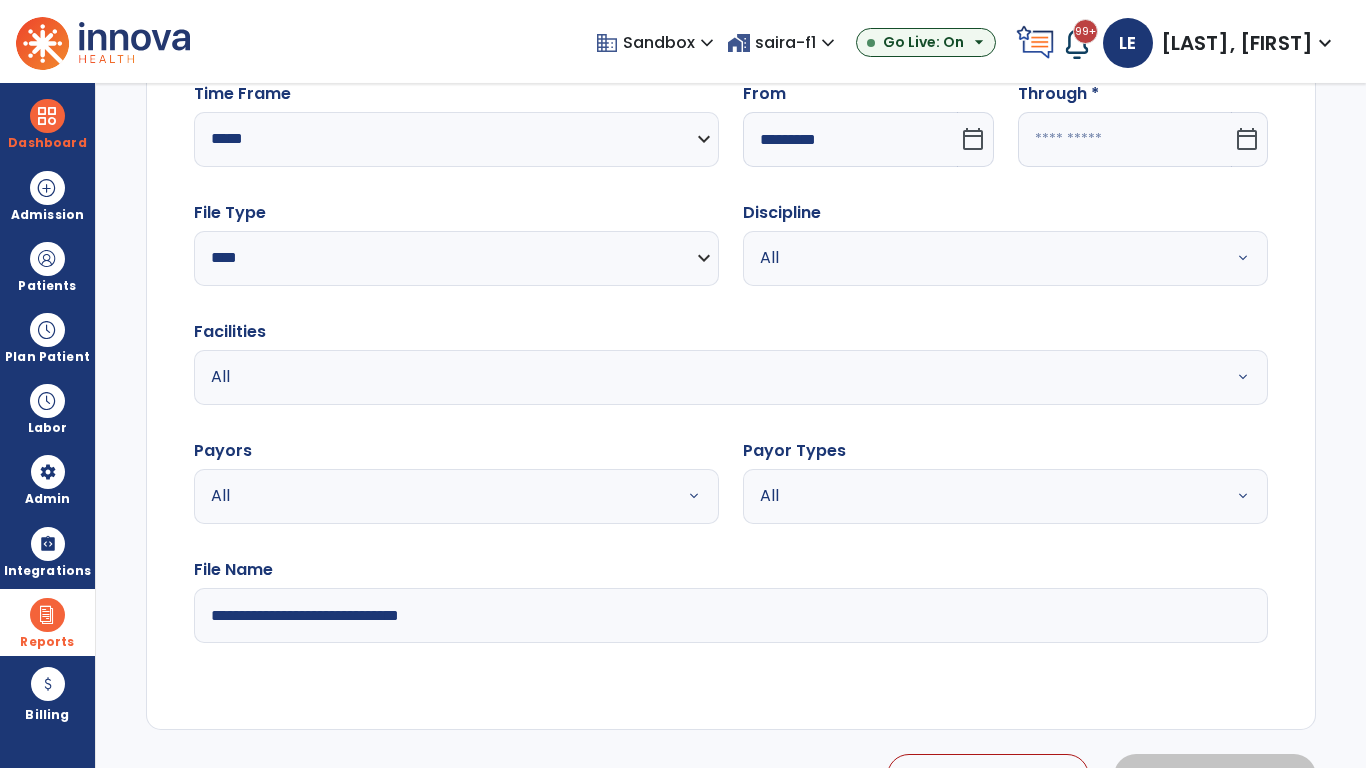 select on "****" 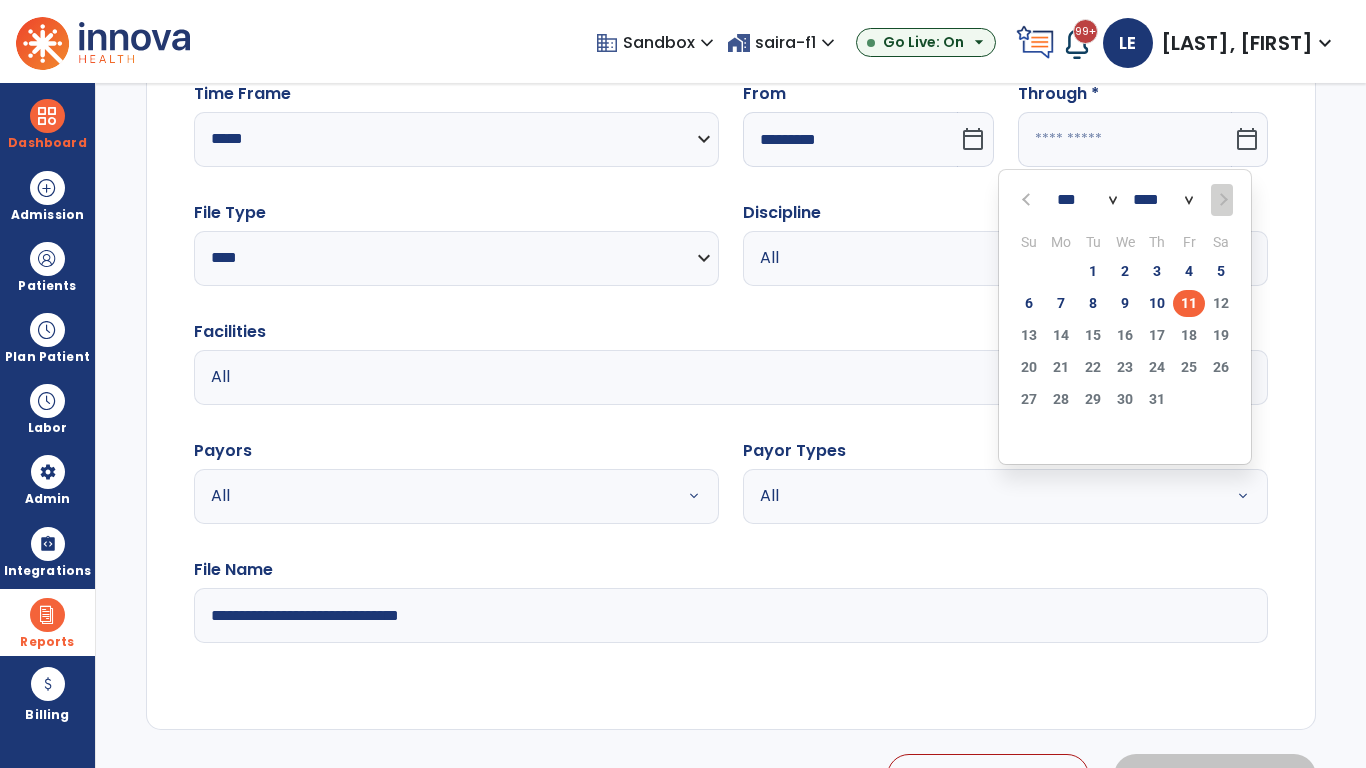 select on "*" 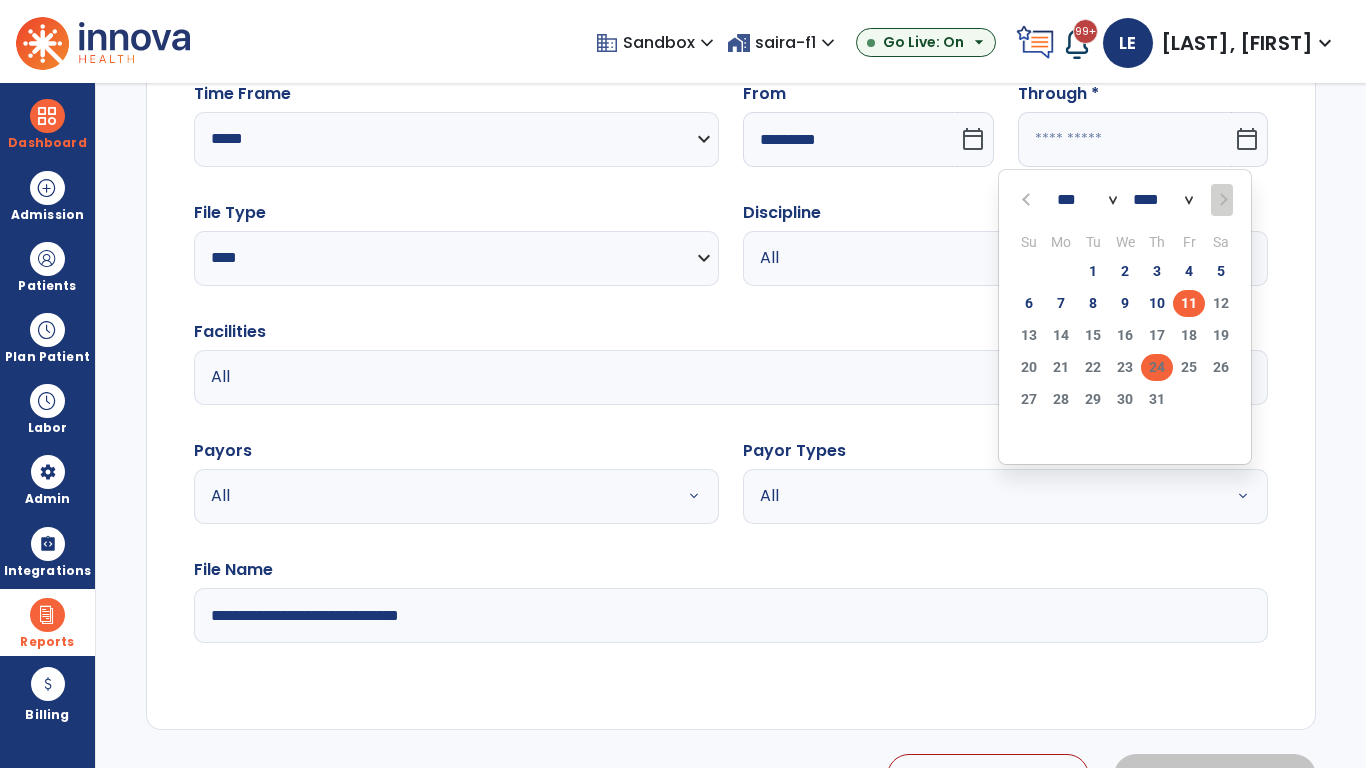 click on "24" 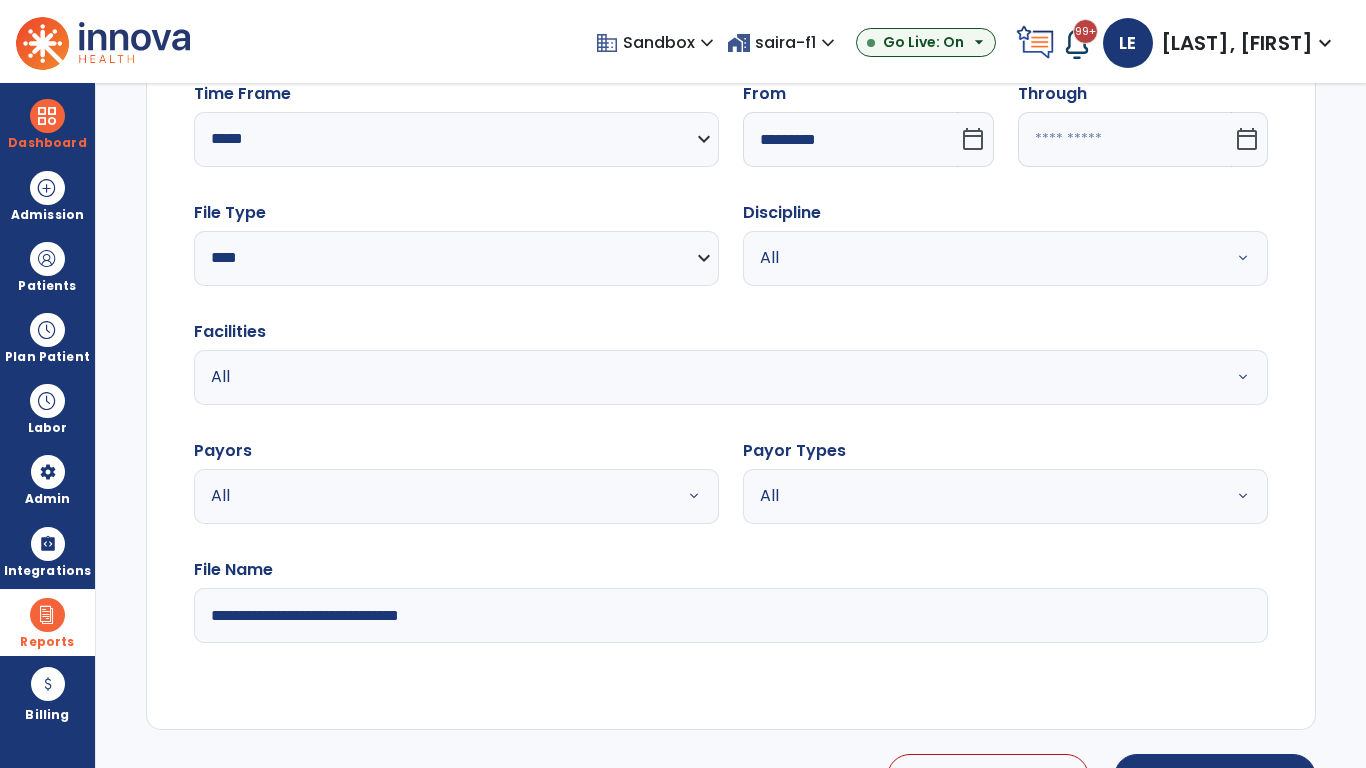type on "**********" 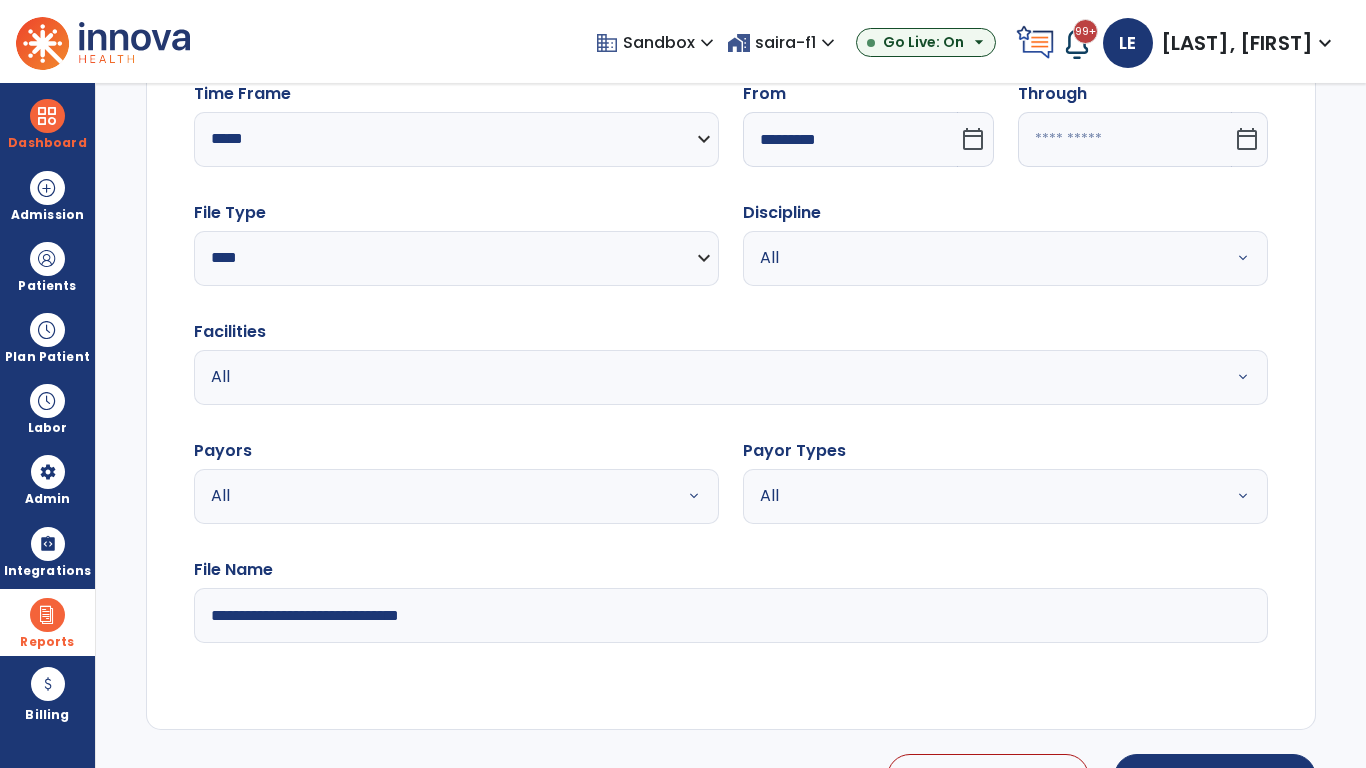 type on "*********" 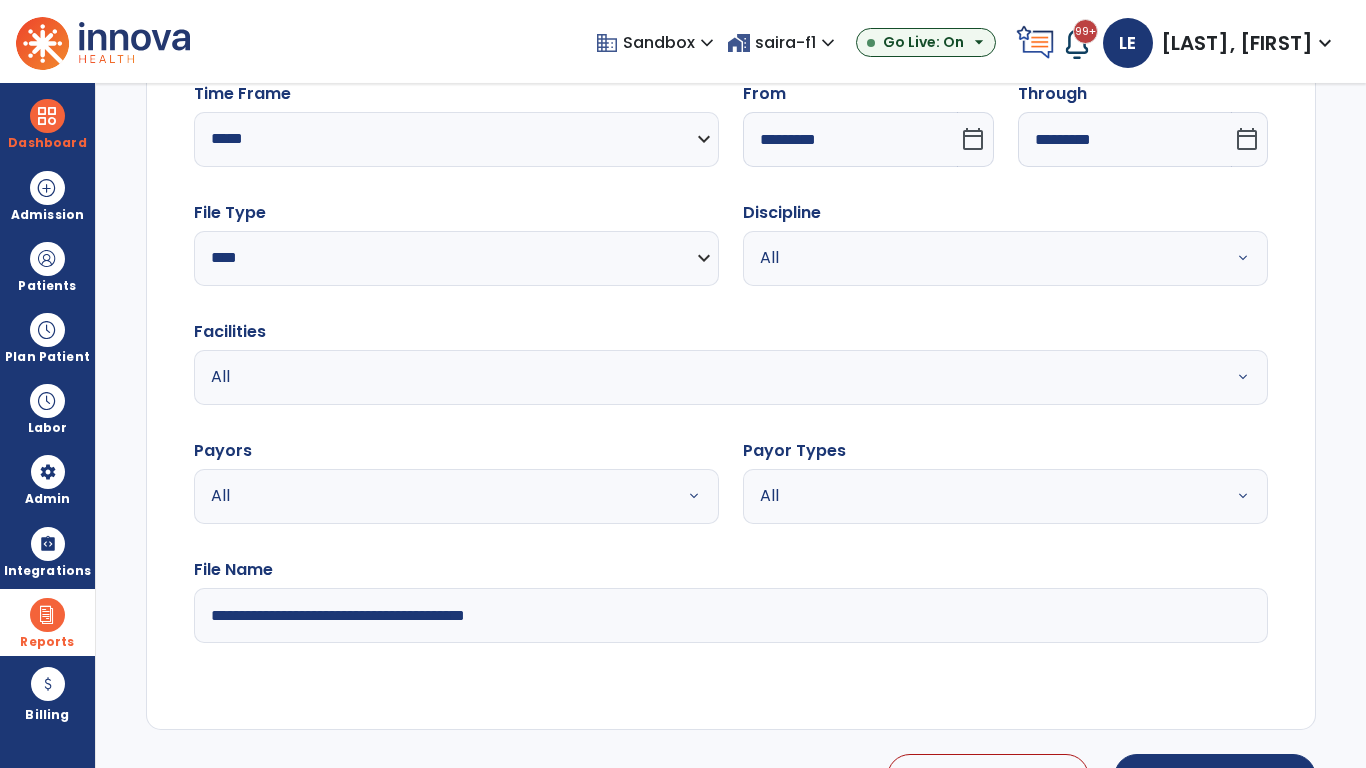 click on "All" at bounding box center (981, 258) 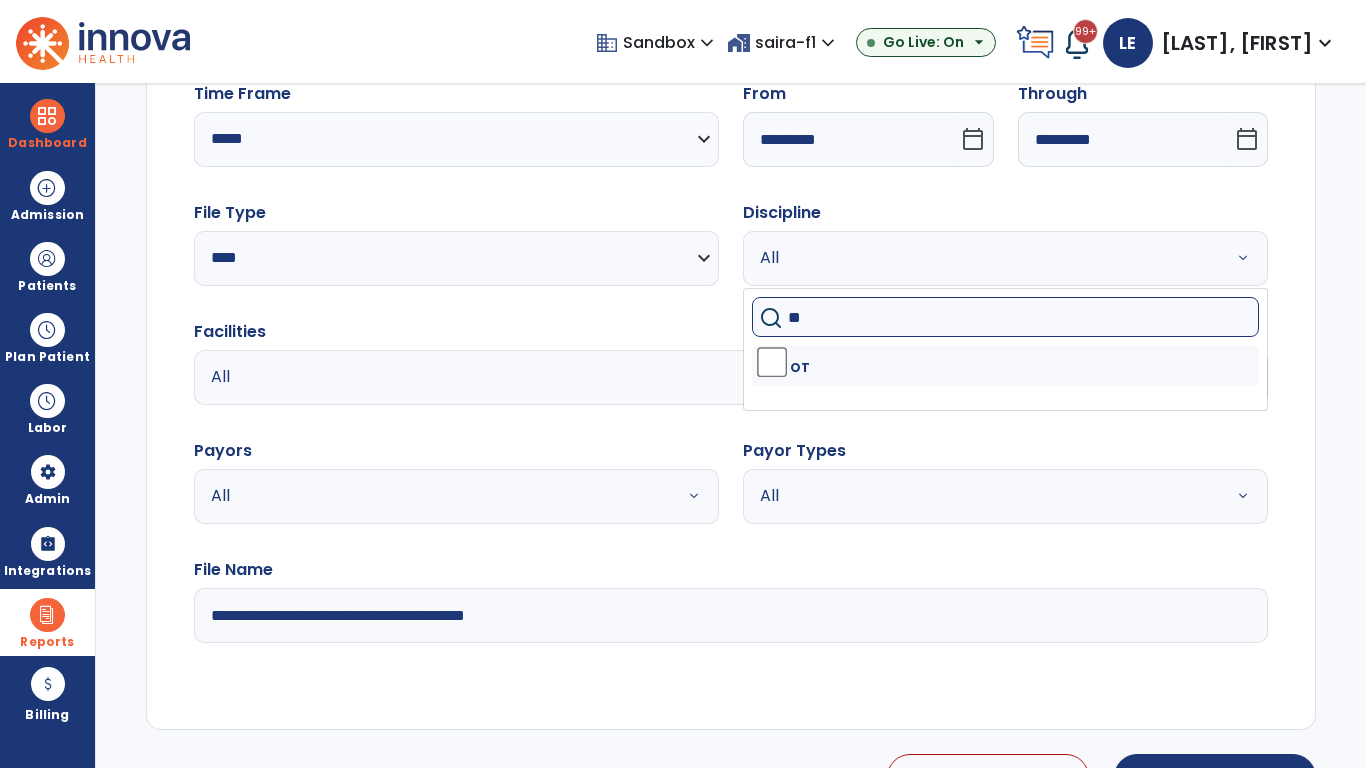type on "**" 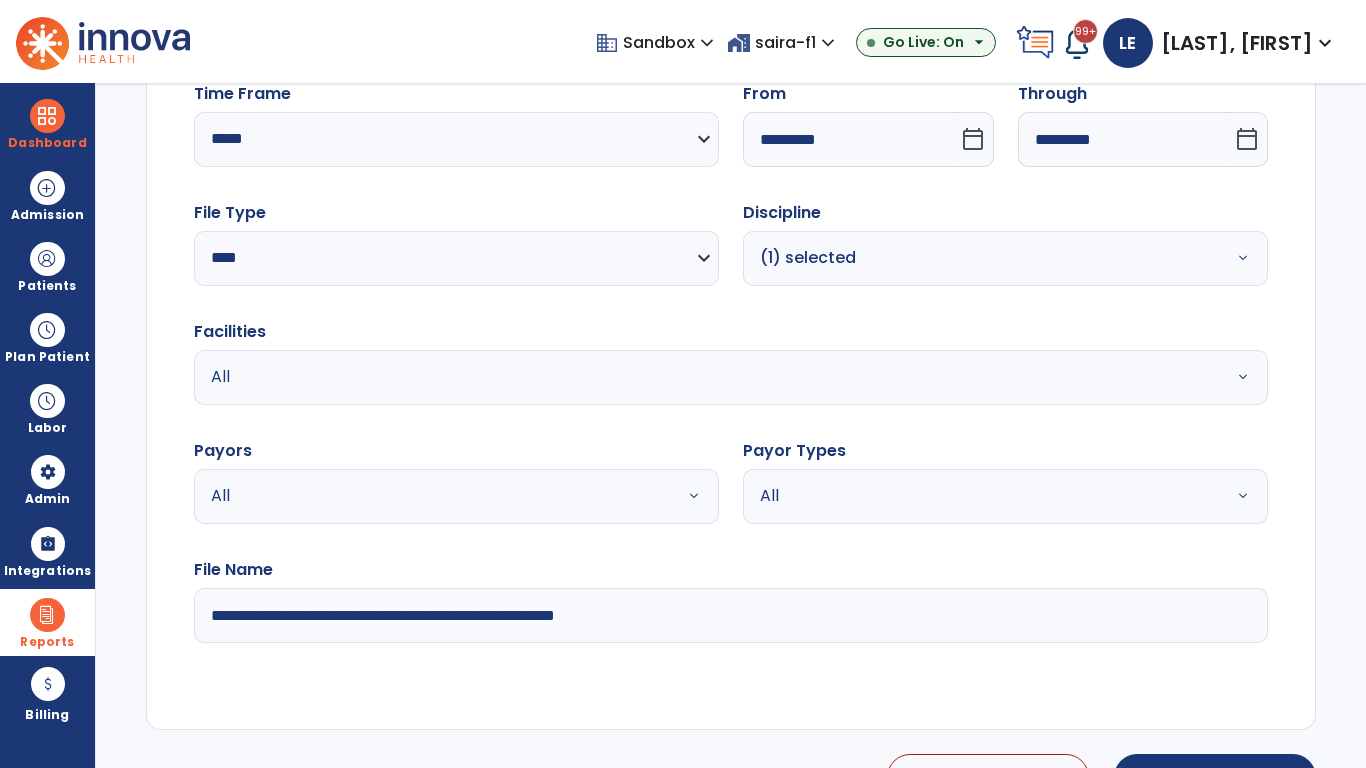 type on "**********" 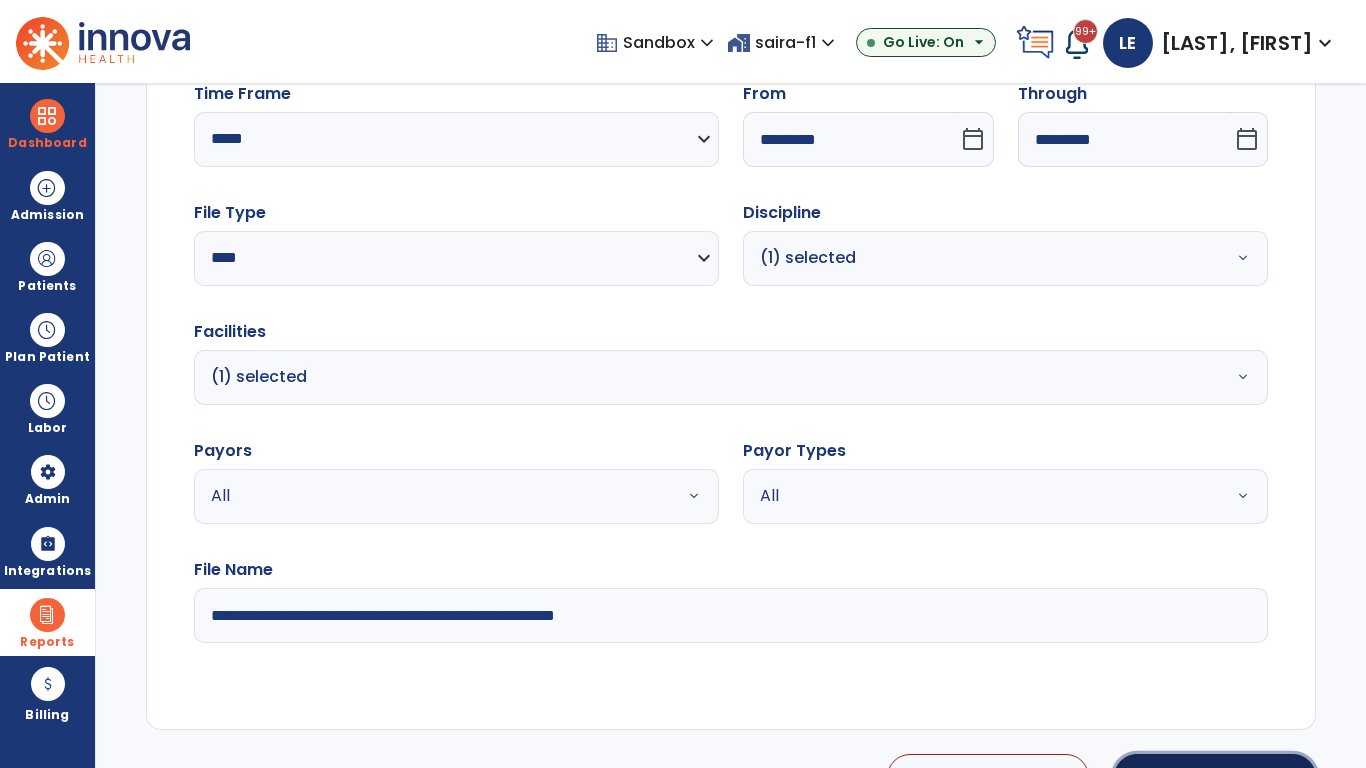click on "Generate Report" 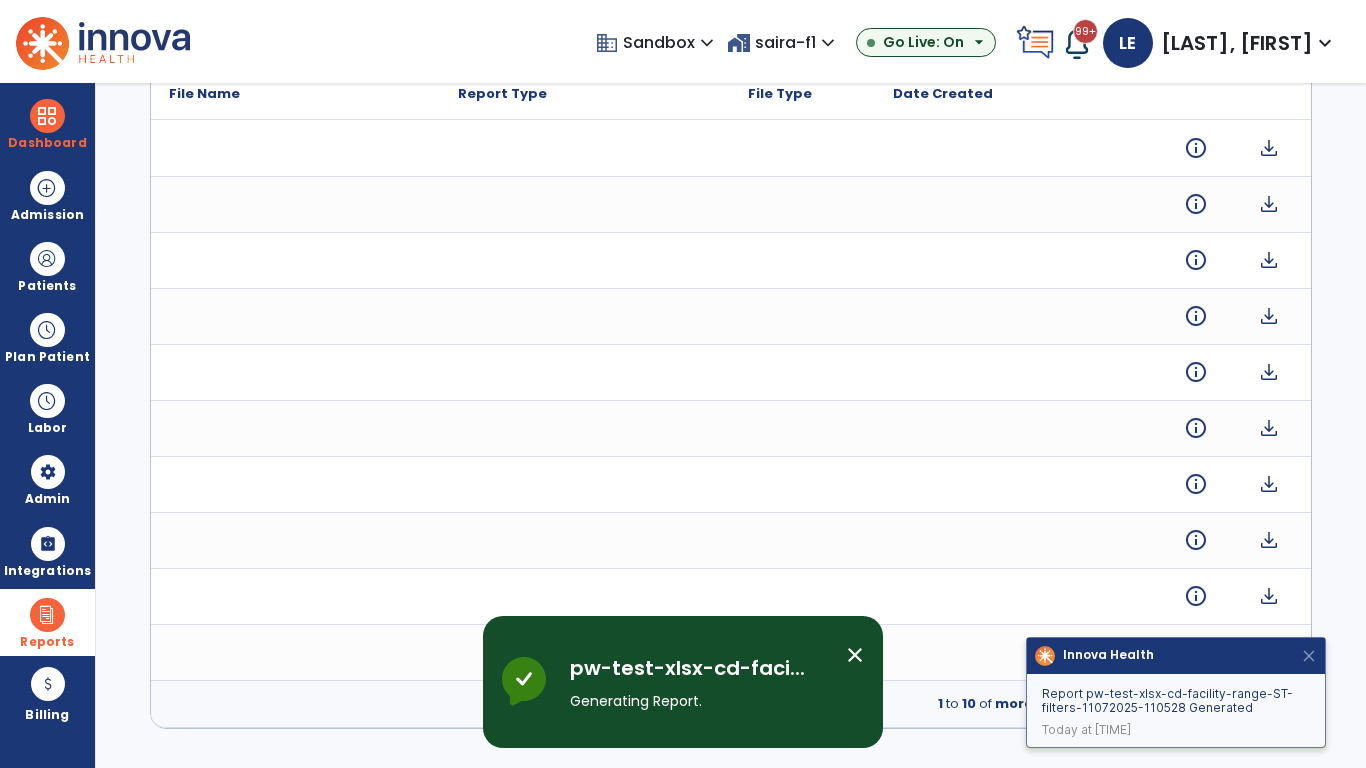 scroll, scrollTop: 0, scrollLeft: 0, axis: both 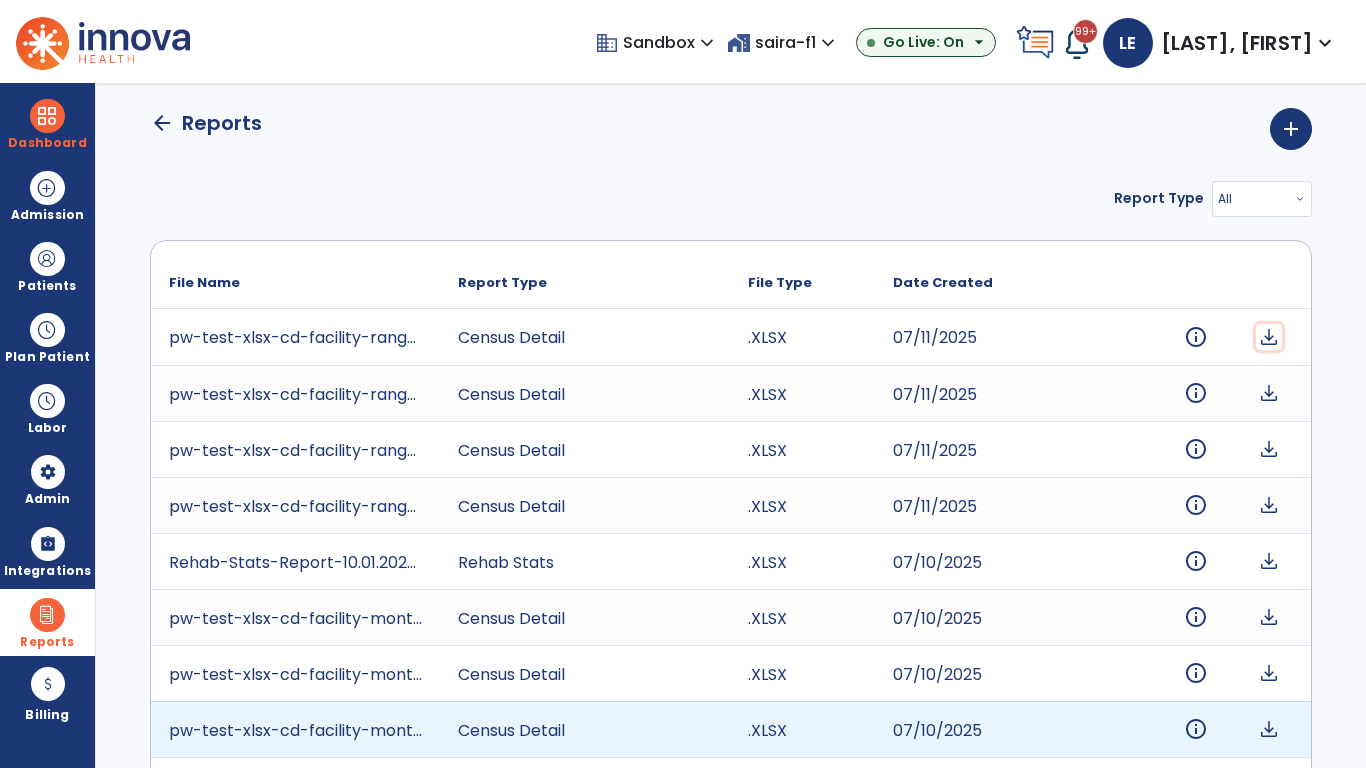 click on "download" 